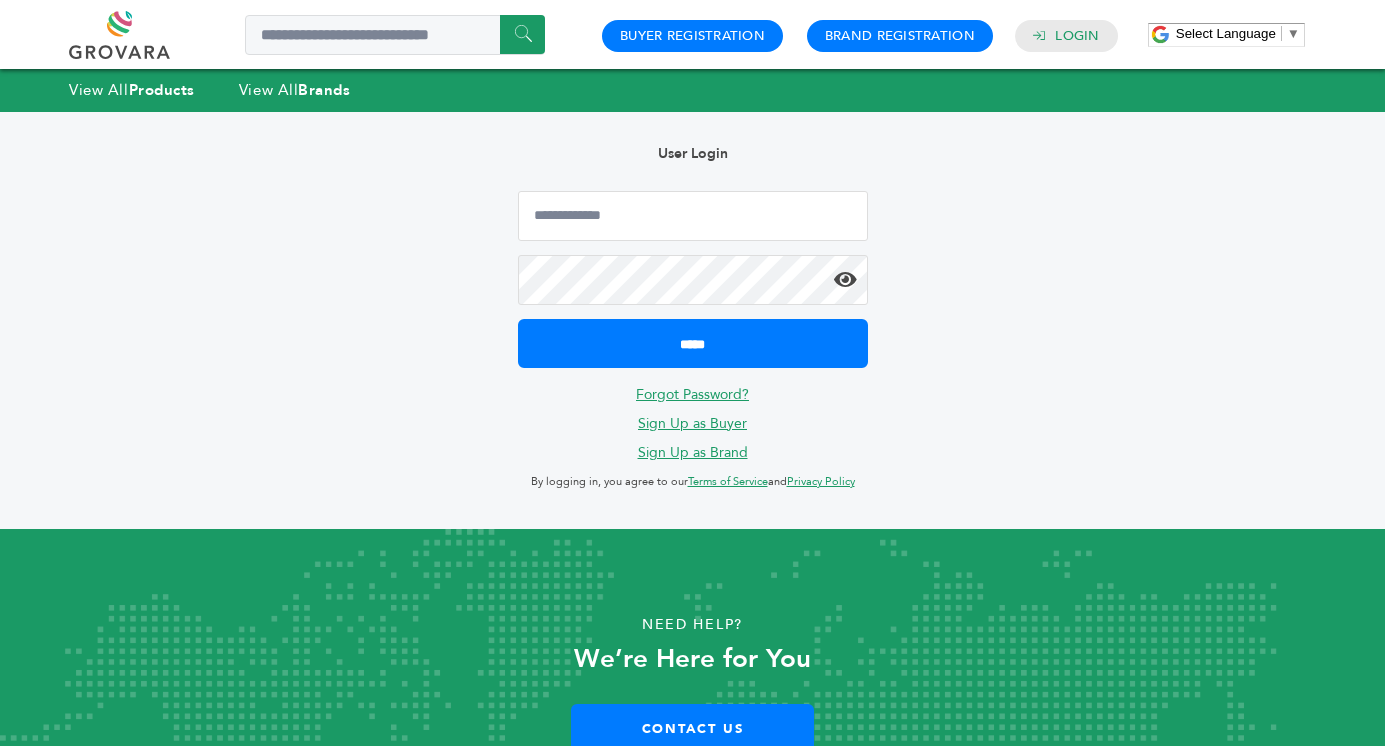 scroll, scrollTop: 0, scrollLeft: 0, axis: both 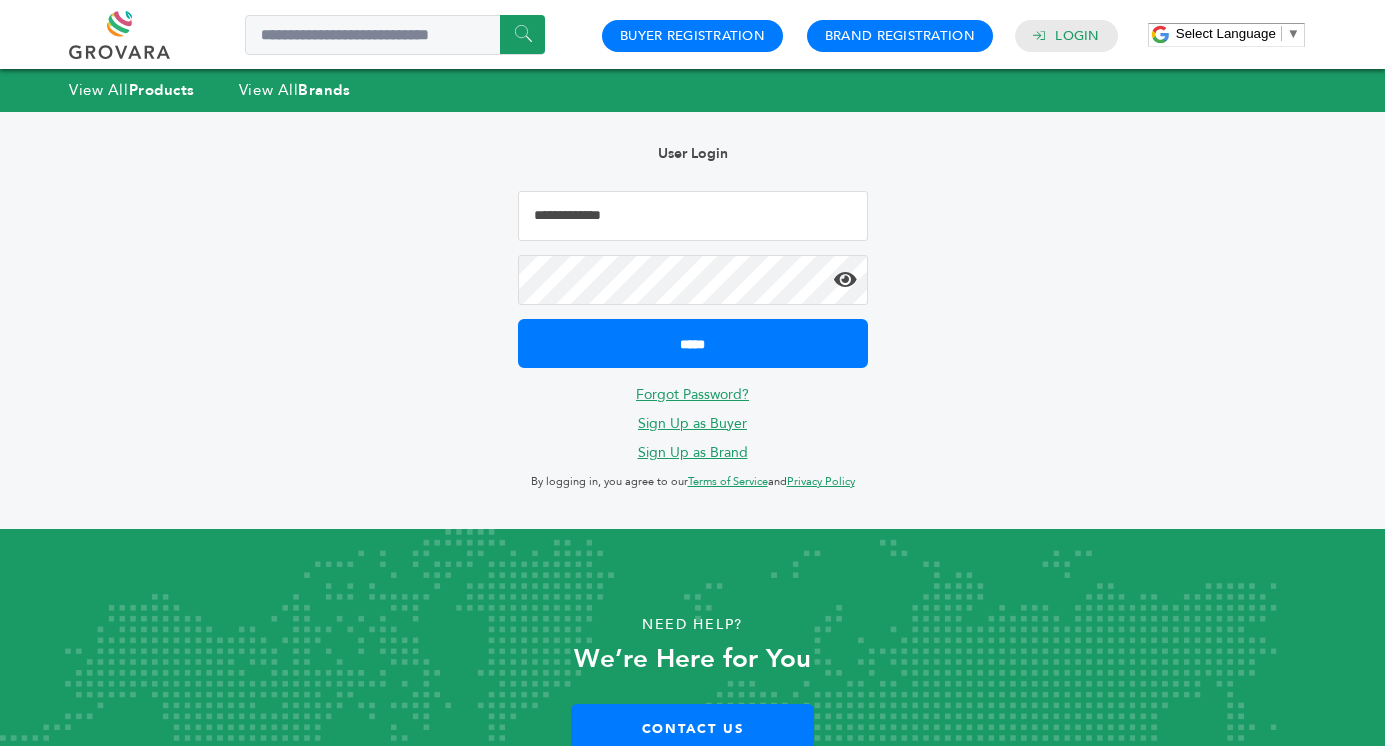 type on "**********" 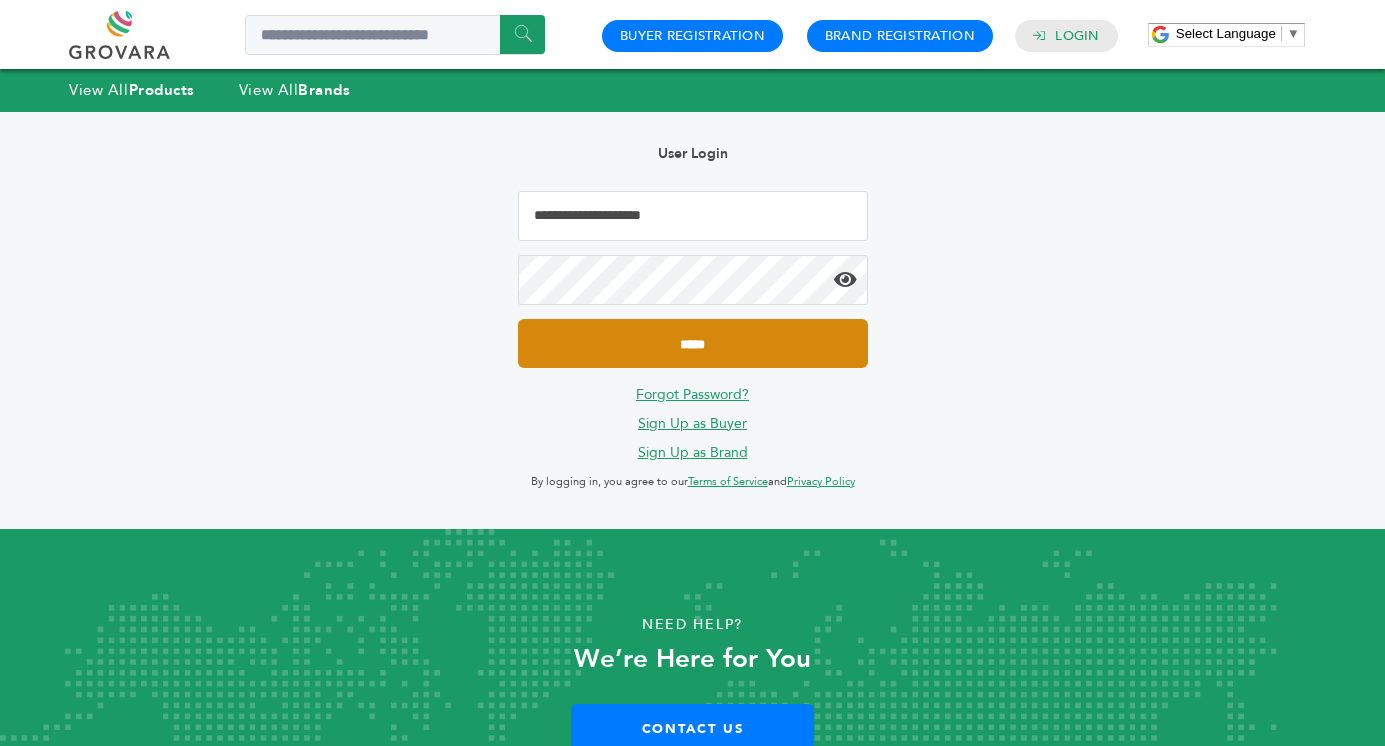 click on "*****" at bounding box center (693, 343) 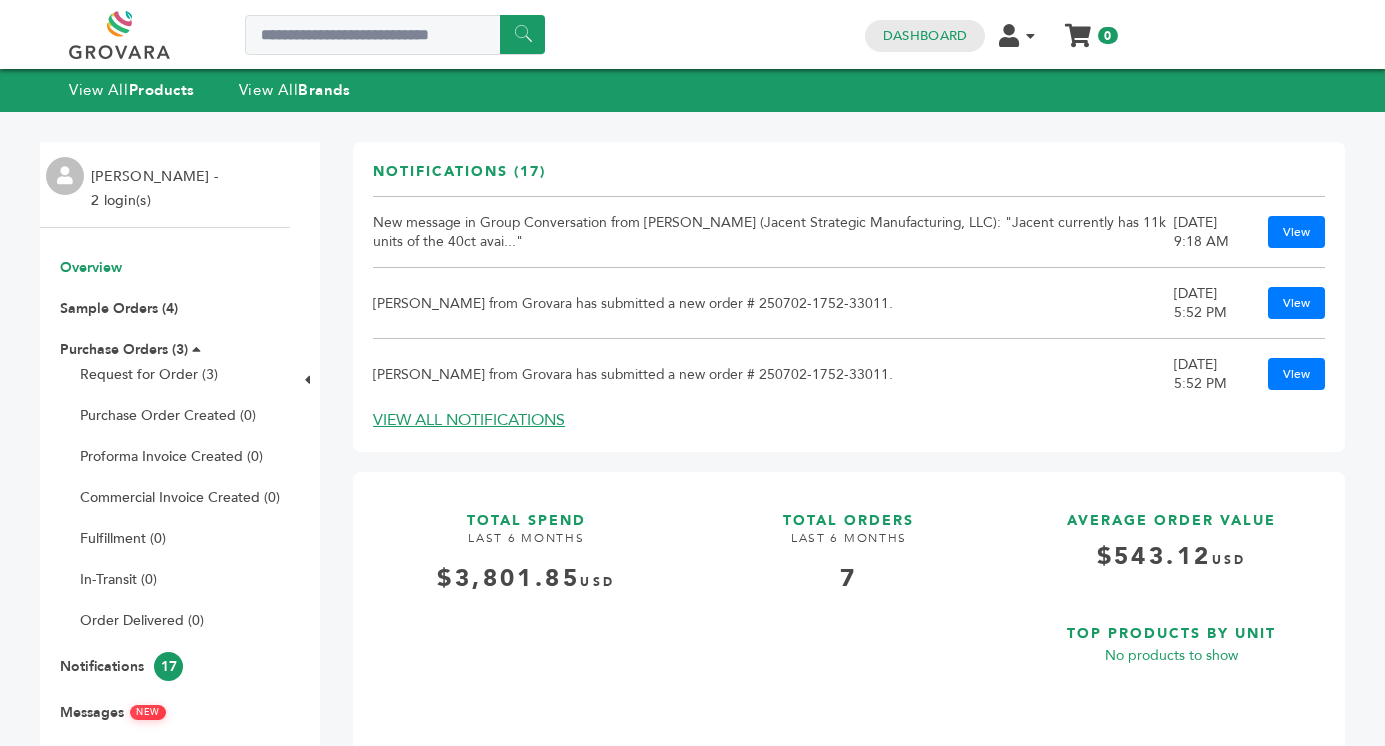 scroll, scrollTop: 0, scrollLeft: 0, axis: both 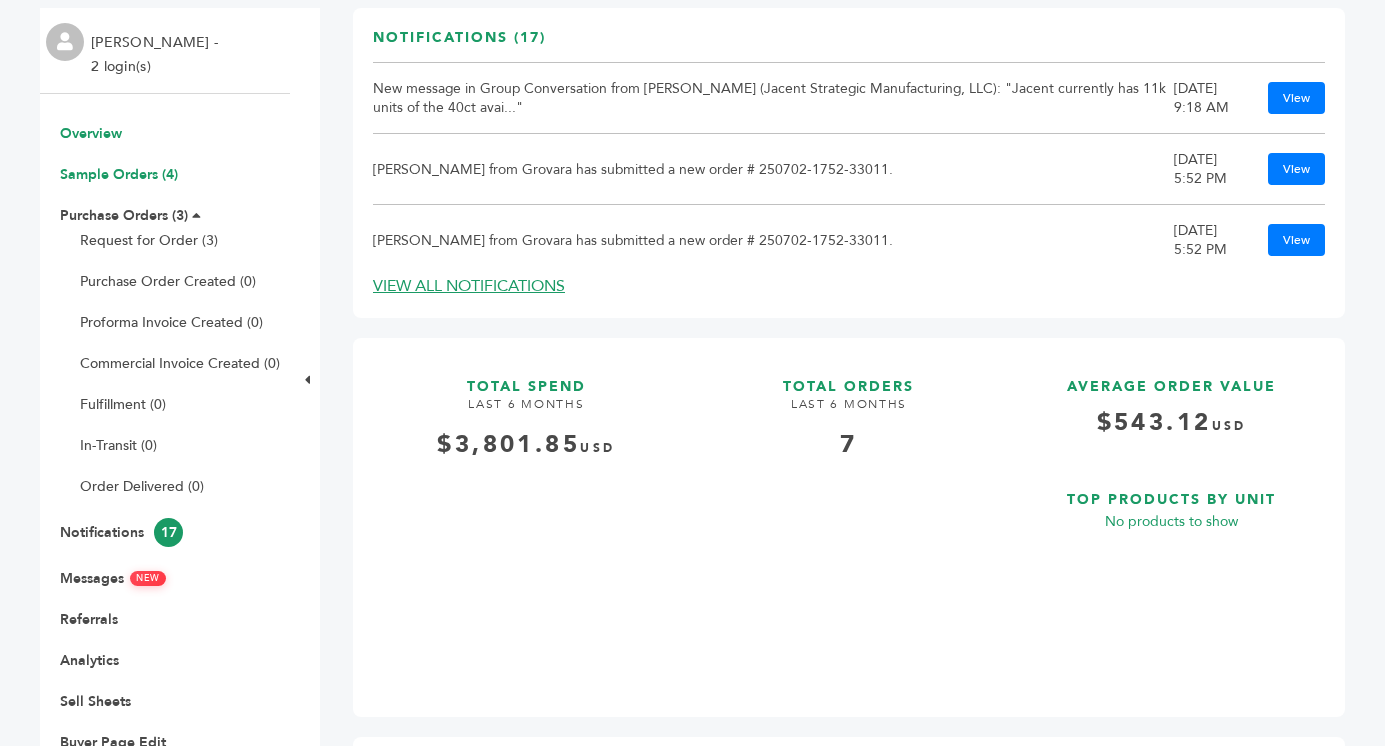 click on "Sample Orders (4)" at bounding box center [119, 174] 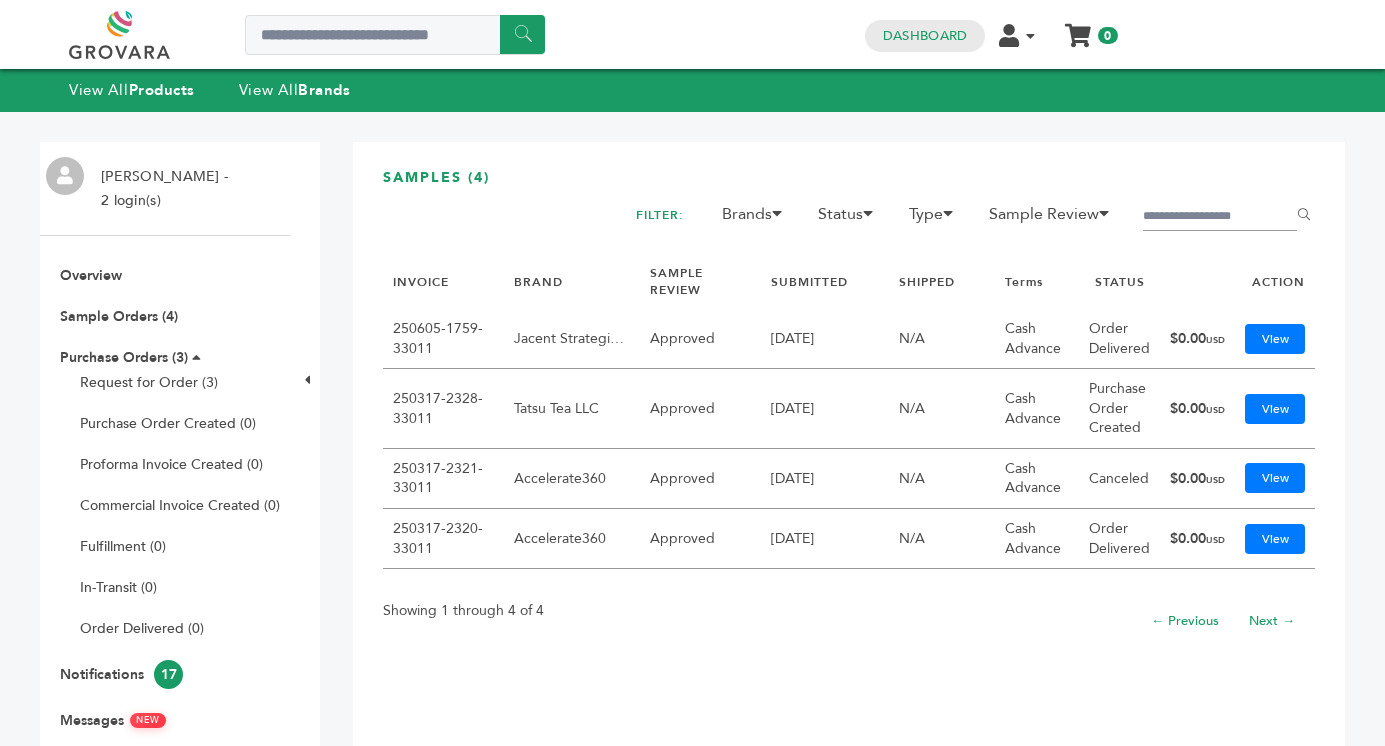 scroll, scrollTop: 0, scrollLeft: 0, axis: both 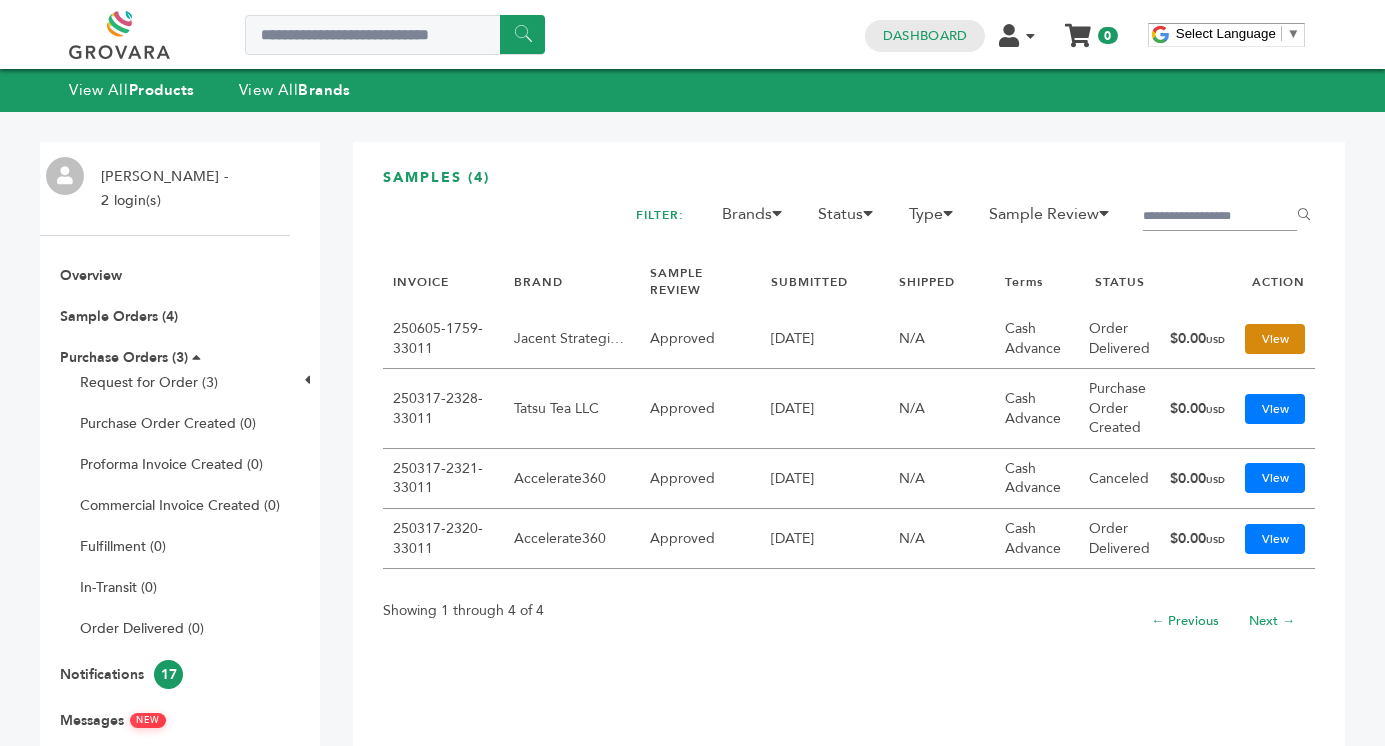 click on "View" at bounding box center (1275, 339) 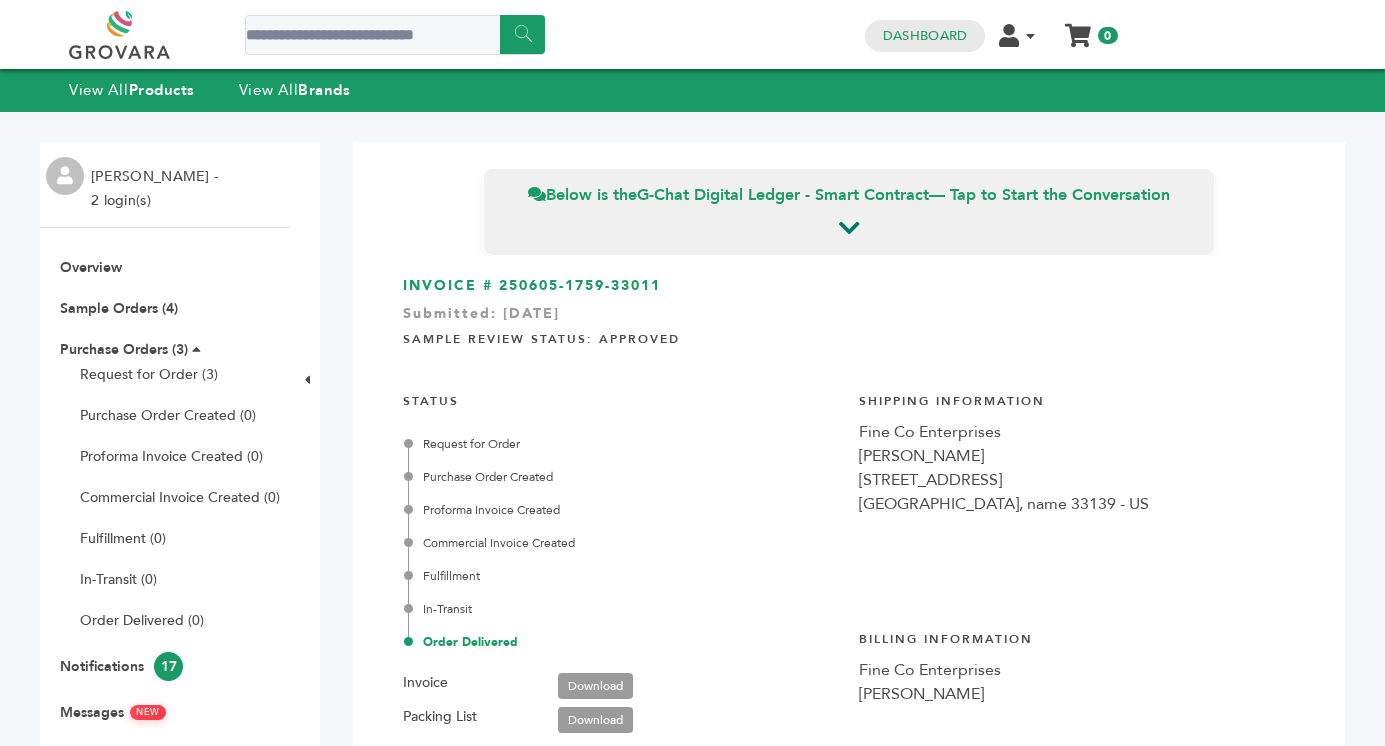 scroll, scrollTop: 0, scrollLeft: 0, axis: both 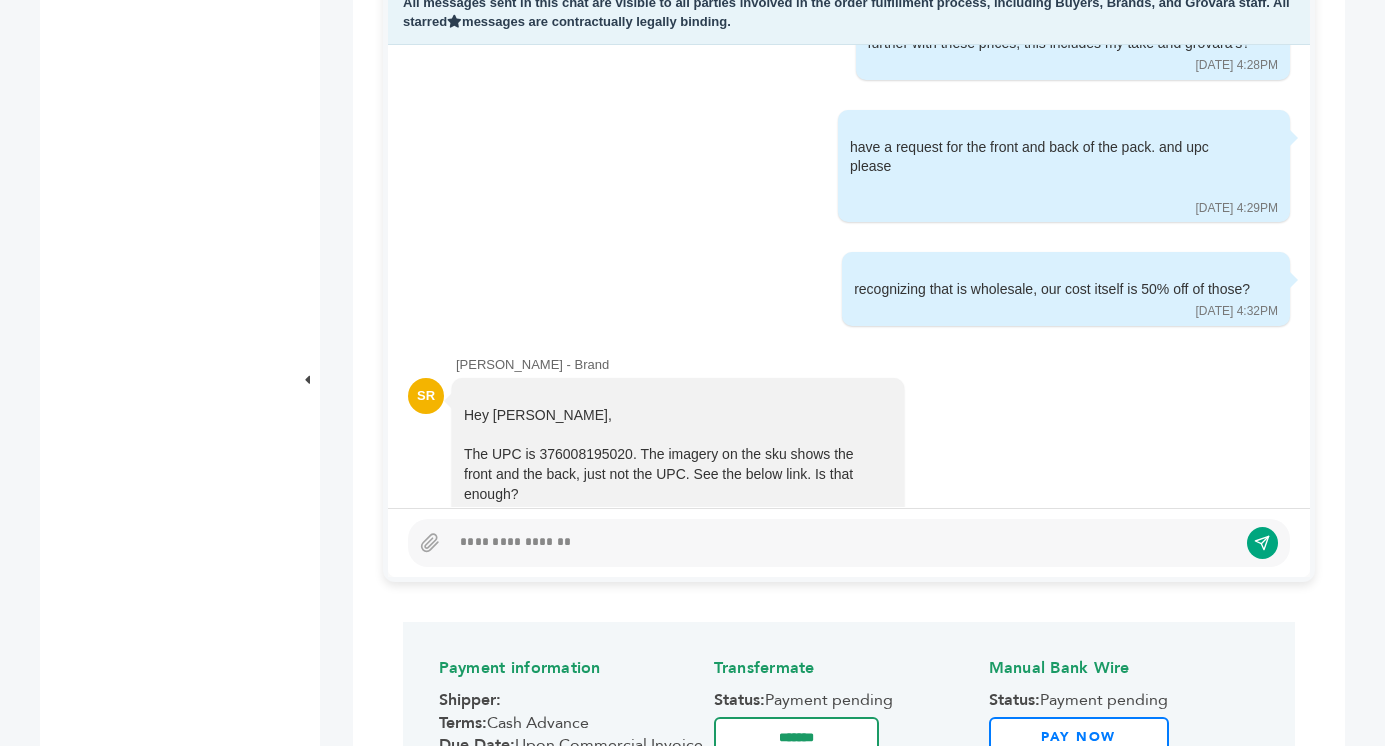 click at bounding box center [843, 543] 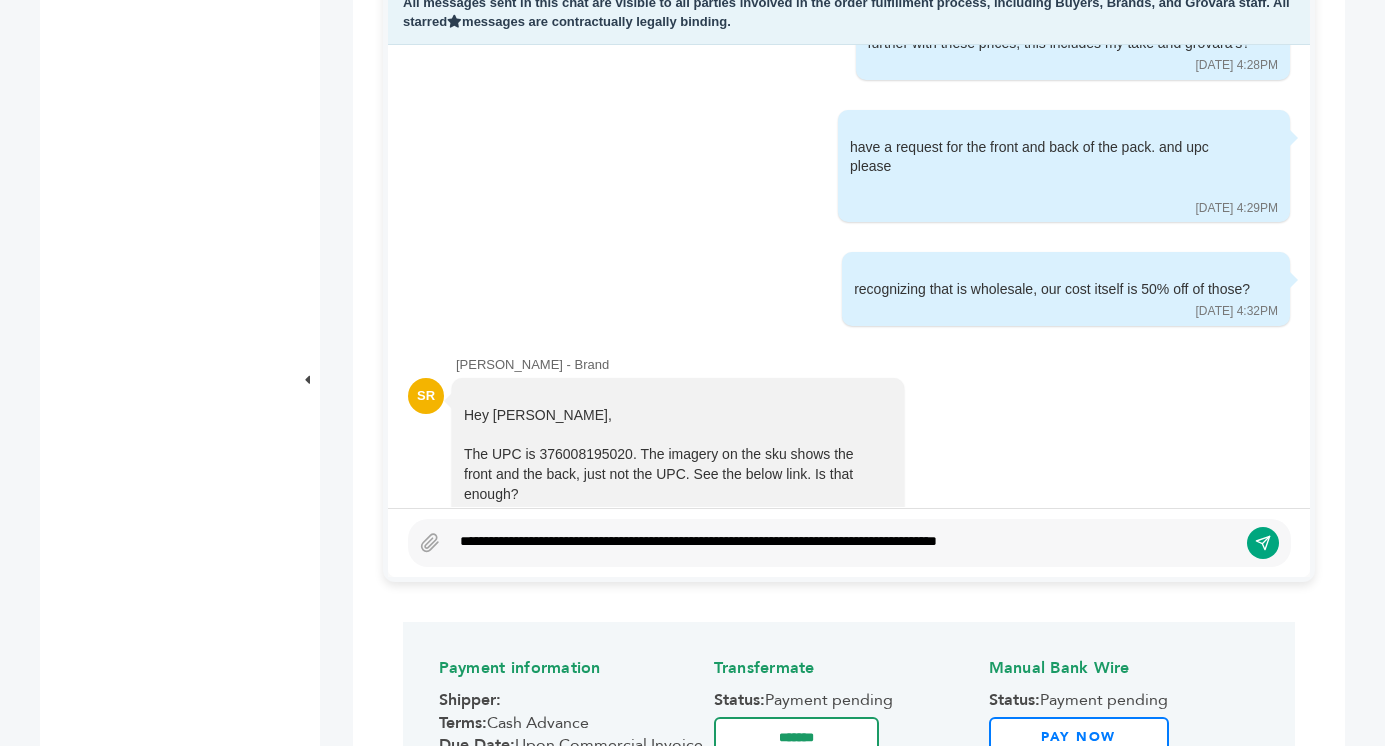 scroll, scrollTop: 1009, scrollLeft: 0, axis: vertical 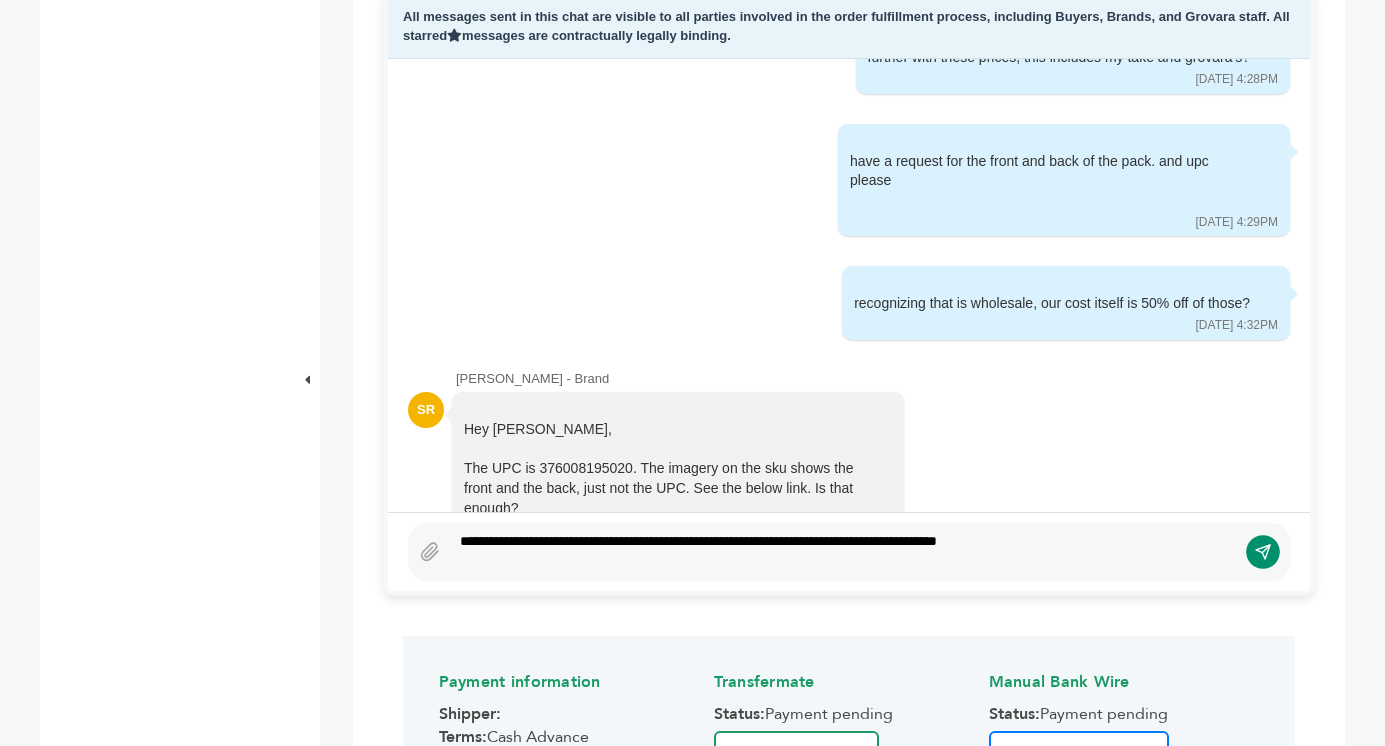 click 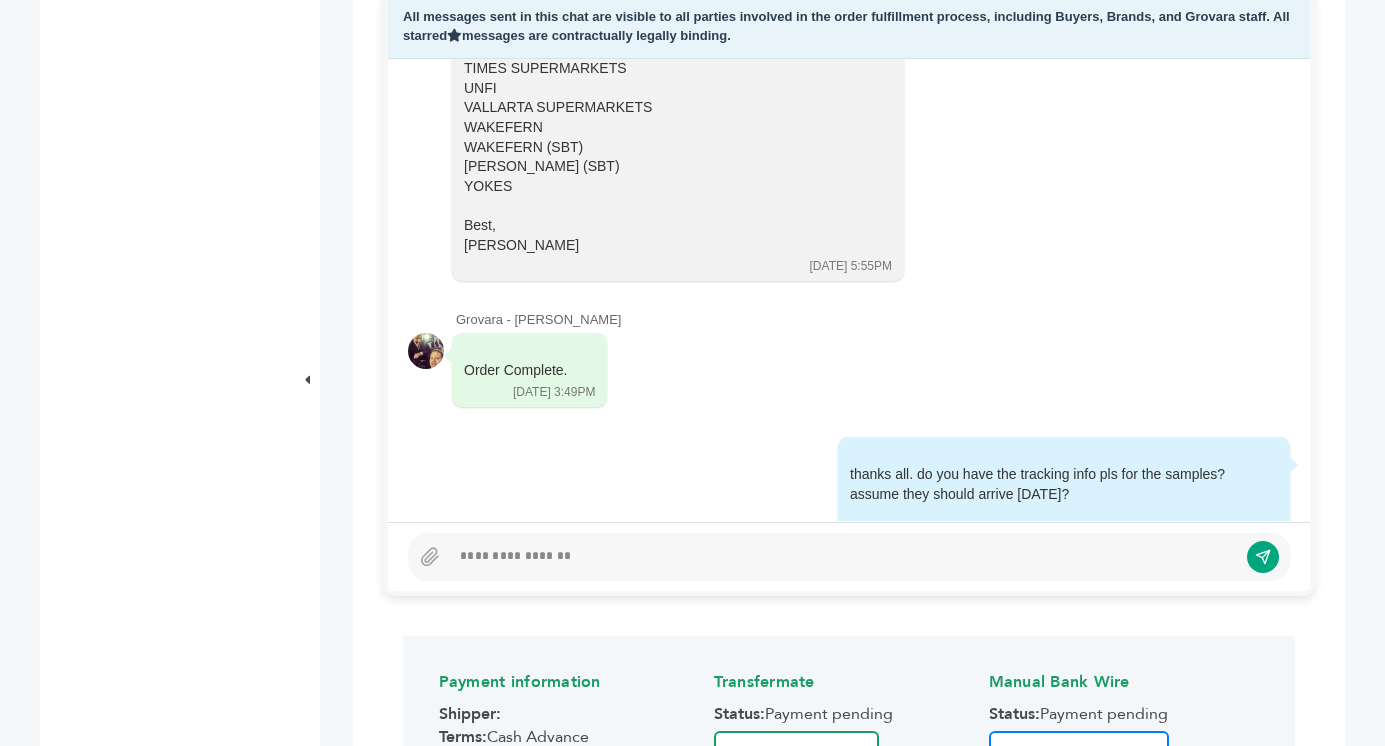 scroll, scrollTop: 5777, scrollLeft: 0, axis: vertical 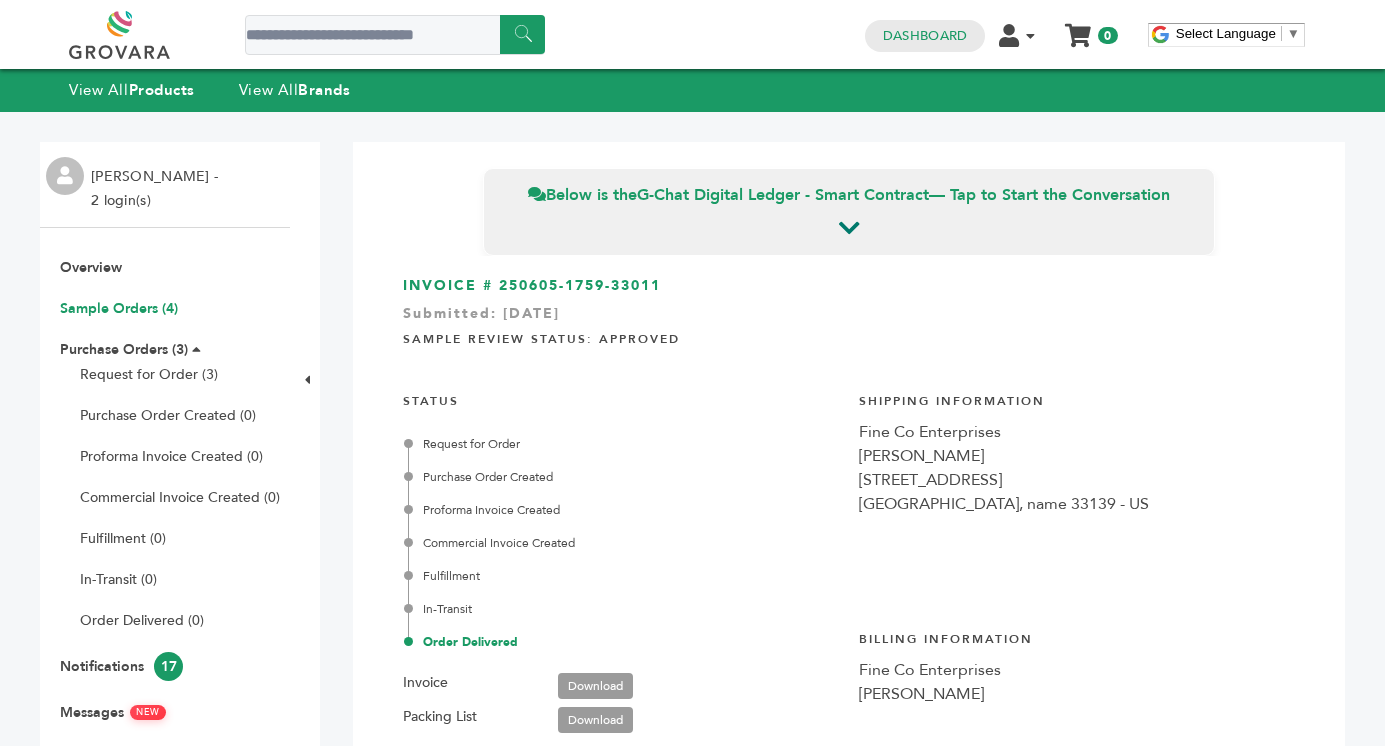 click on "Sample Orders (4)" at bounding box center (119, 308) 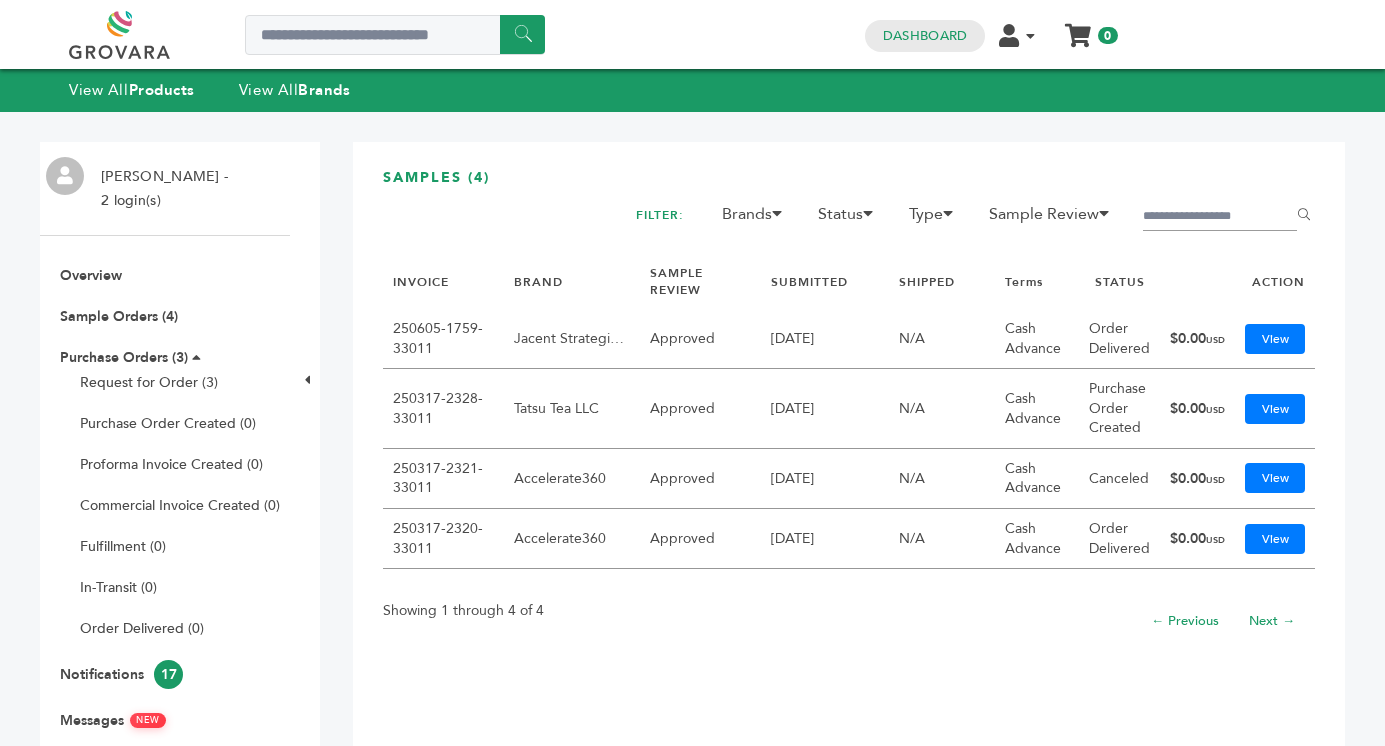 scroll, scrollTop: 0, scrollLeft: 0, axis: both 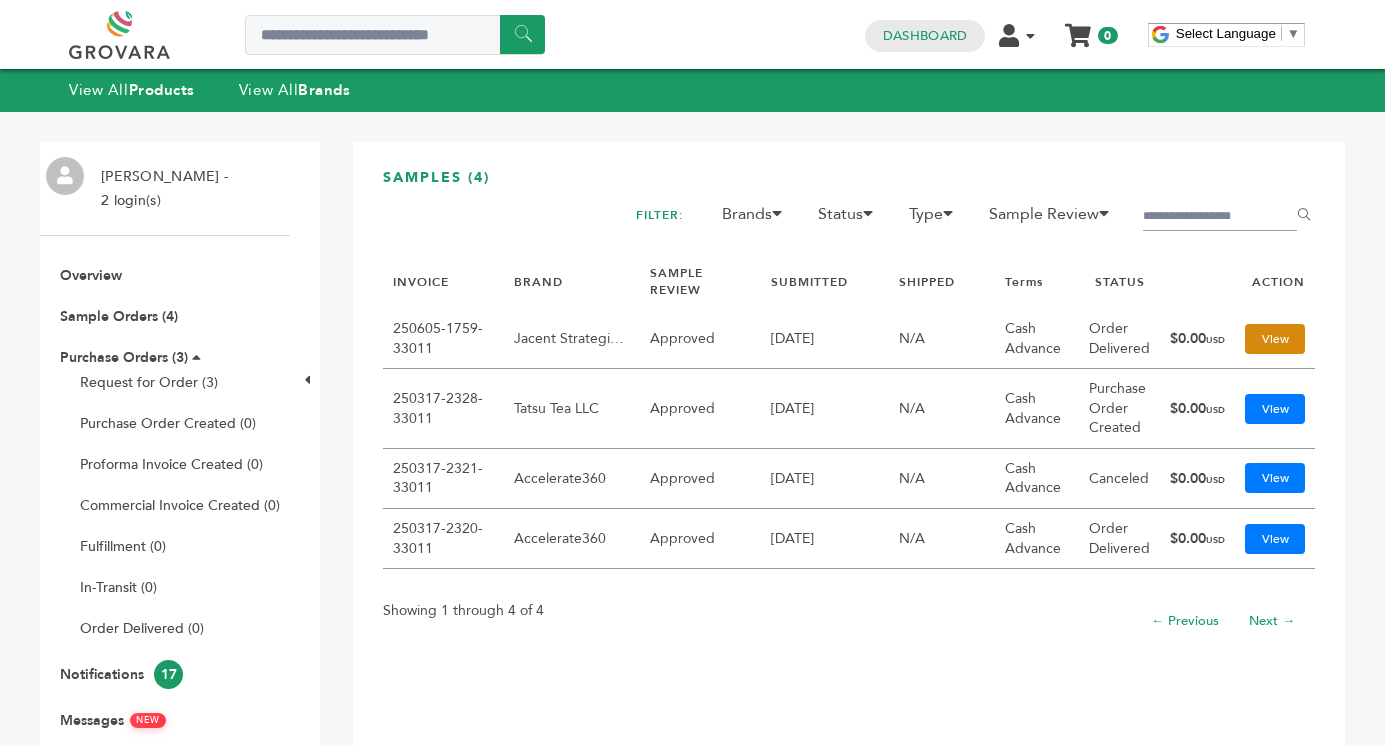 click on "View" at bounding box center (1275, 339) 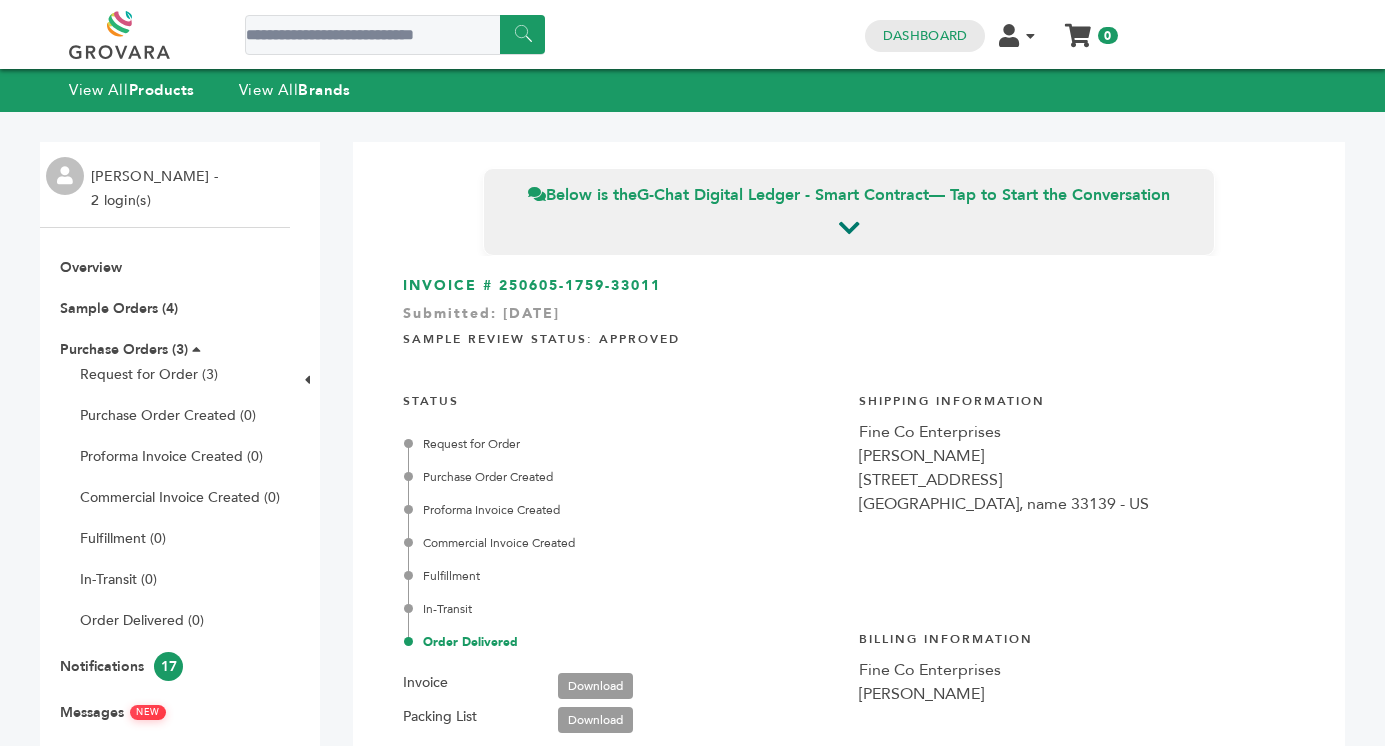 scroll, scrollTop: 0, scrollLeft: 0, axis: both 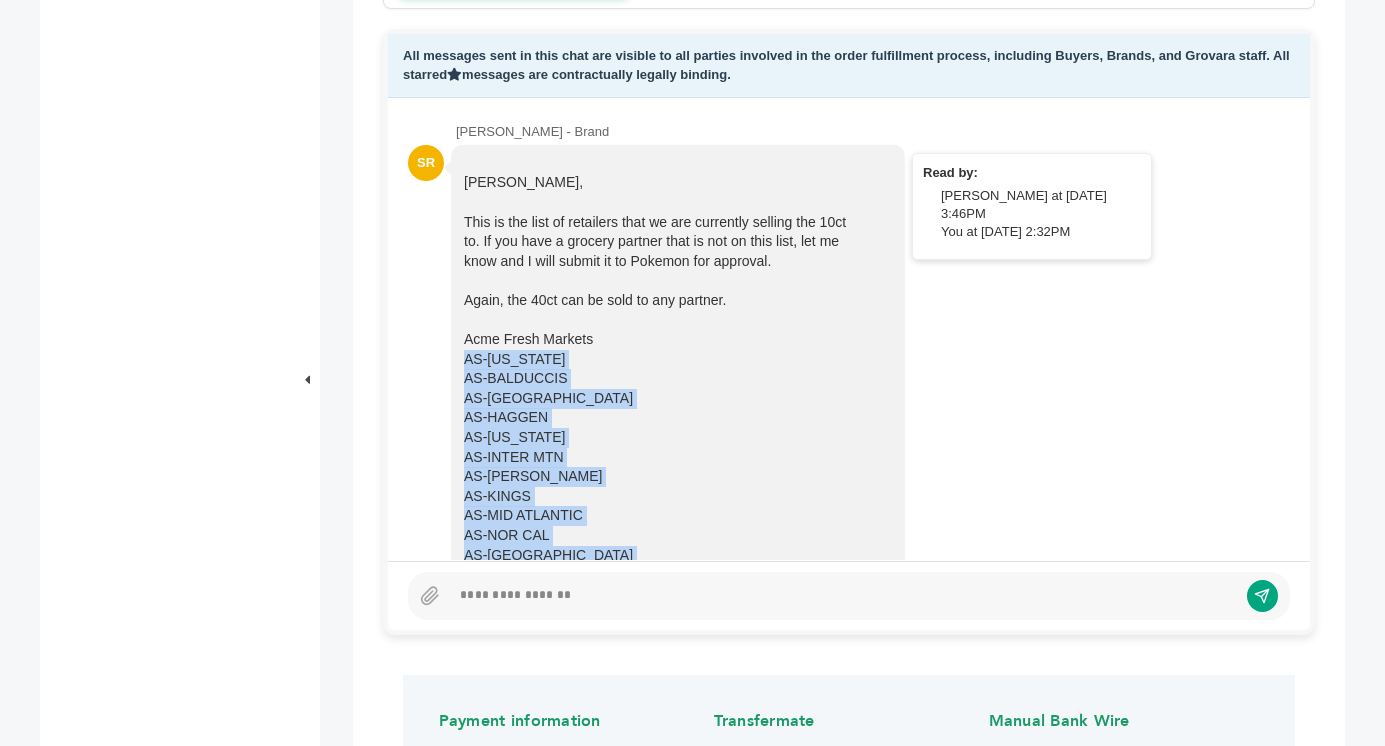 drag, startPoint x: 526, startPoint y: 508, endPoint x: 455, endPoint y: 343, distance: 179.6274 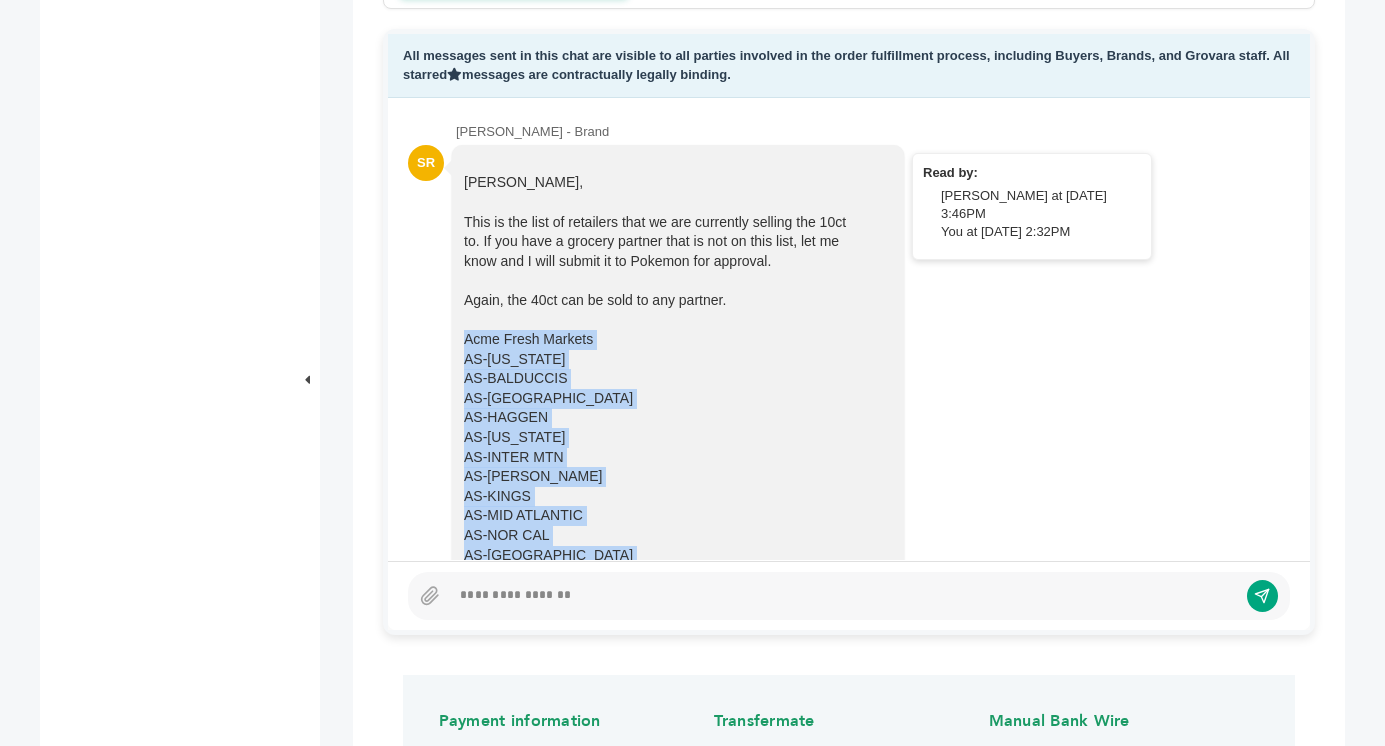 click on "Acme Fresh Markets" at bounding box center (528, 339) 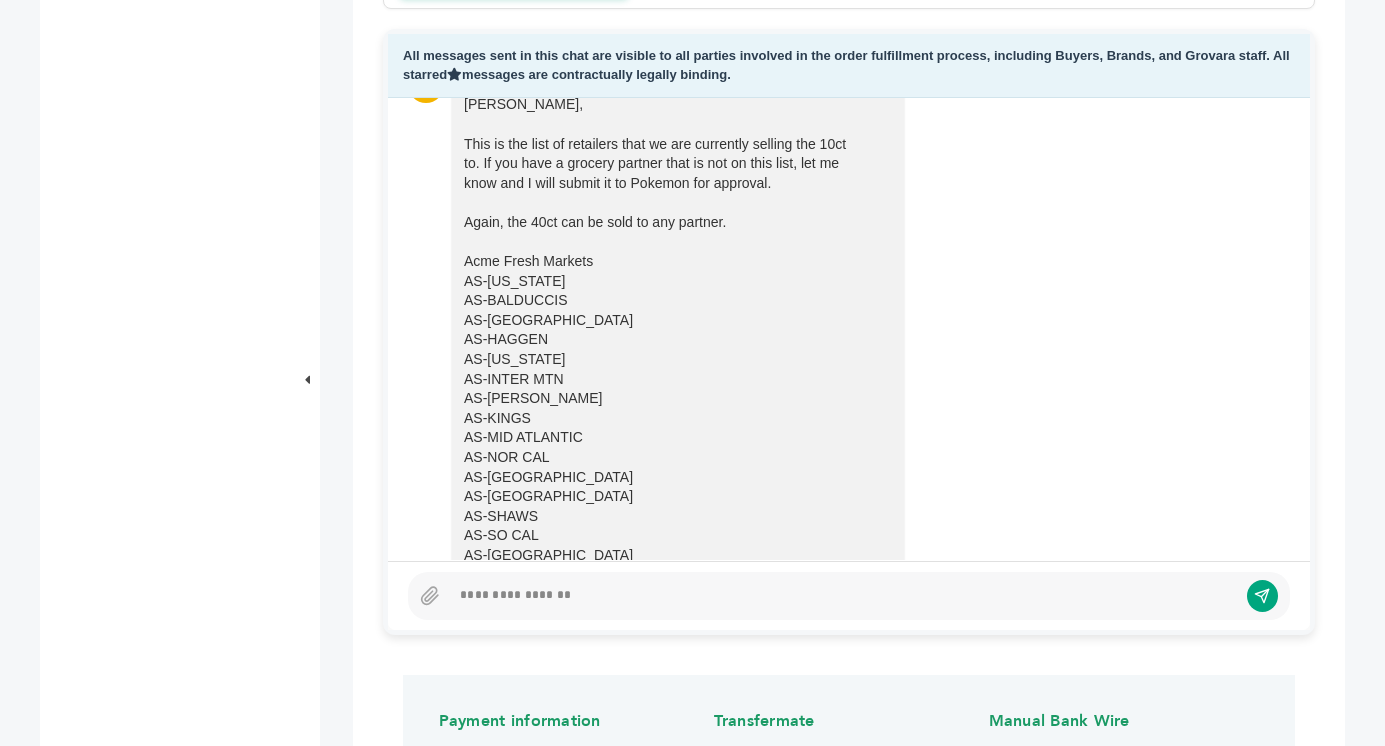 scroll, scrollTop: 2143, scrollLeft: 0, axis: vertical 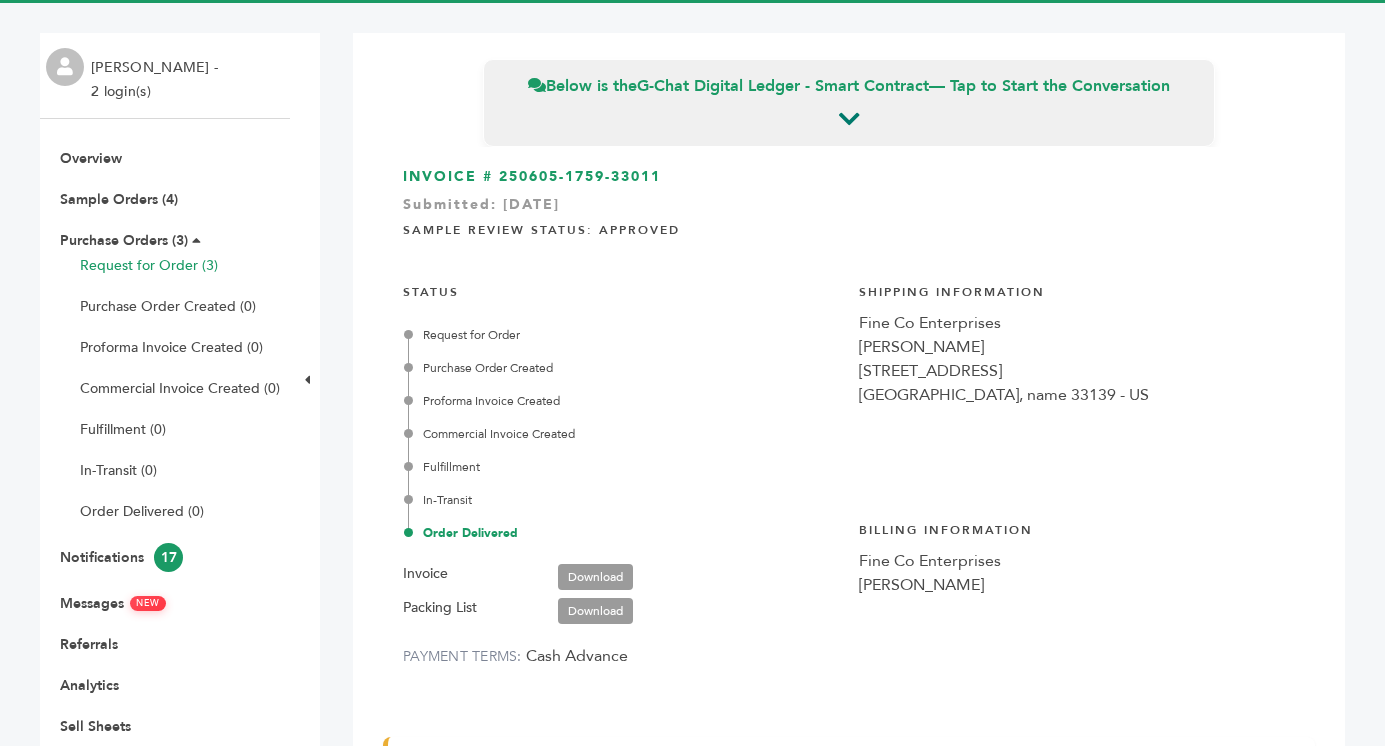 click on "Request for Order (3)" at bounding box center [149, 265] 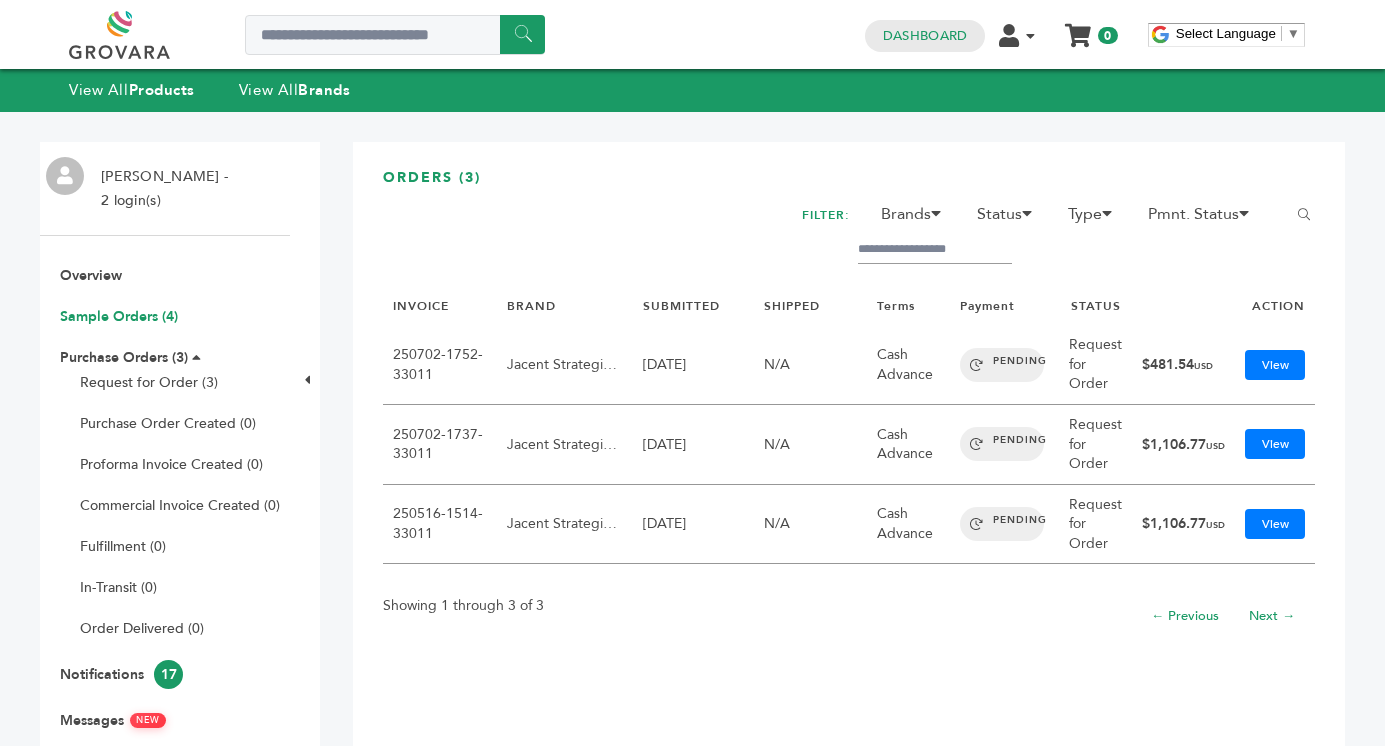 scroll, scrollTop: 0, scrollLeft: 0, axis: both 